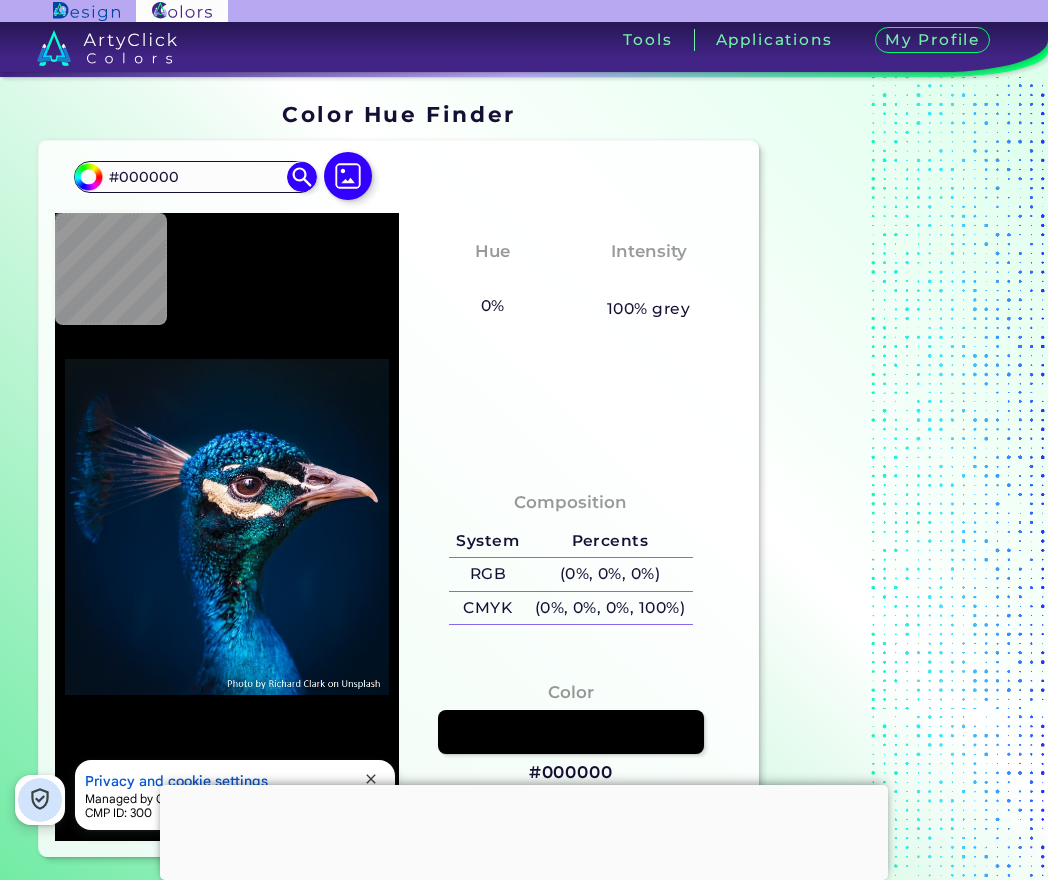 scroll, scrollTop: 0, scrollLeft: 0, axis: both 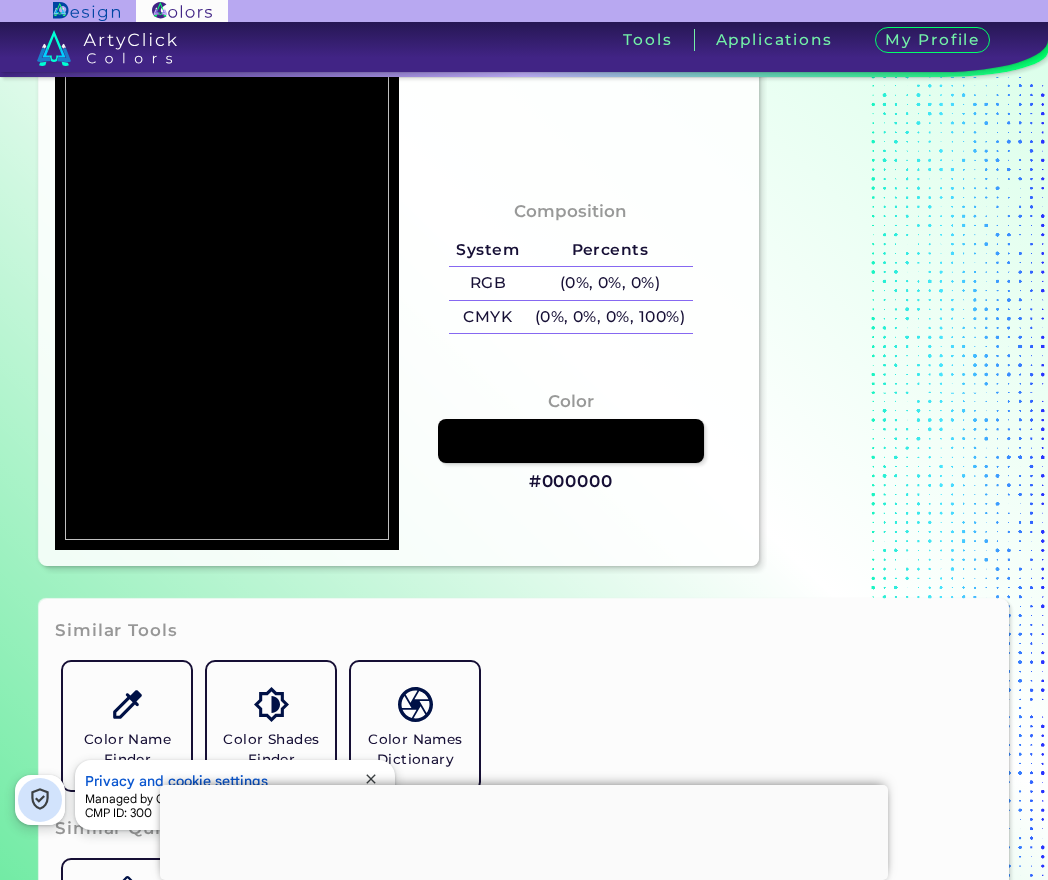 type on "#ffffff" 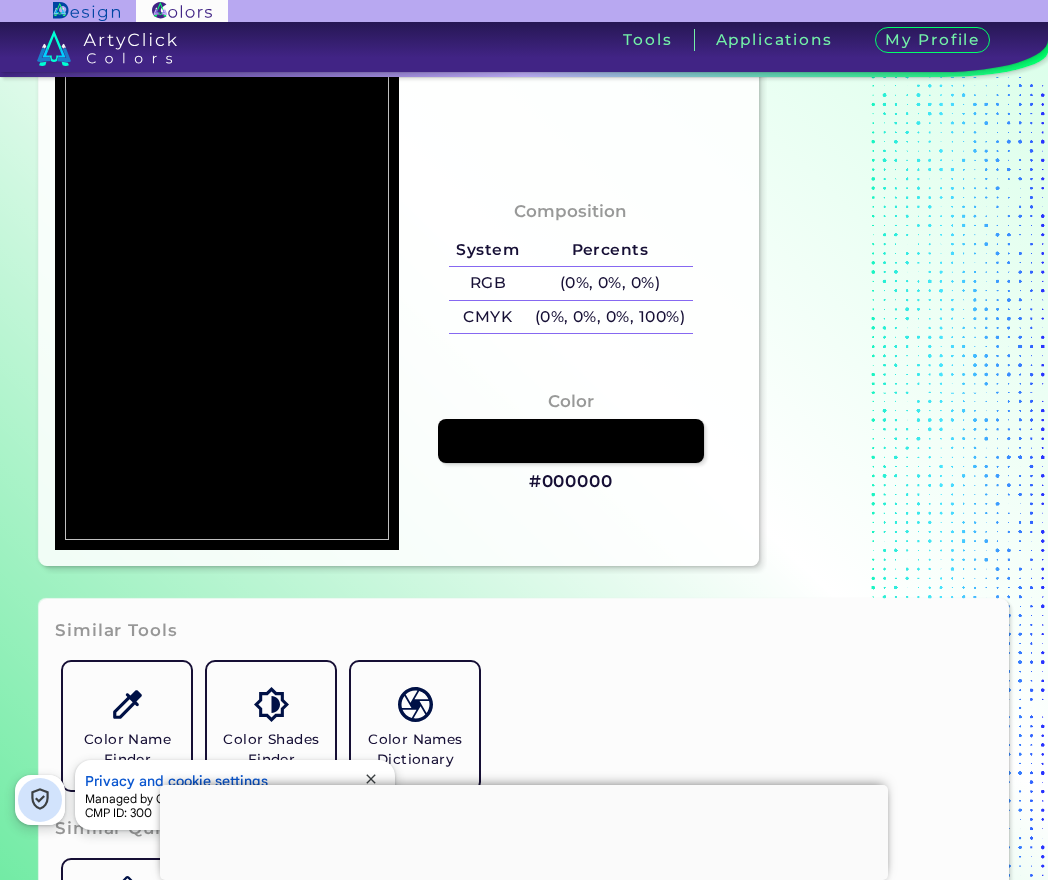 type on "#fefdfc" 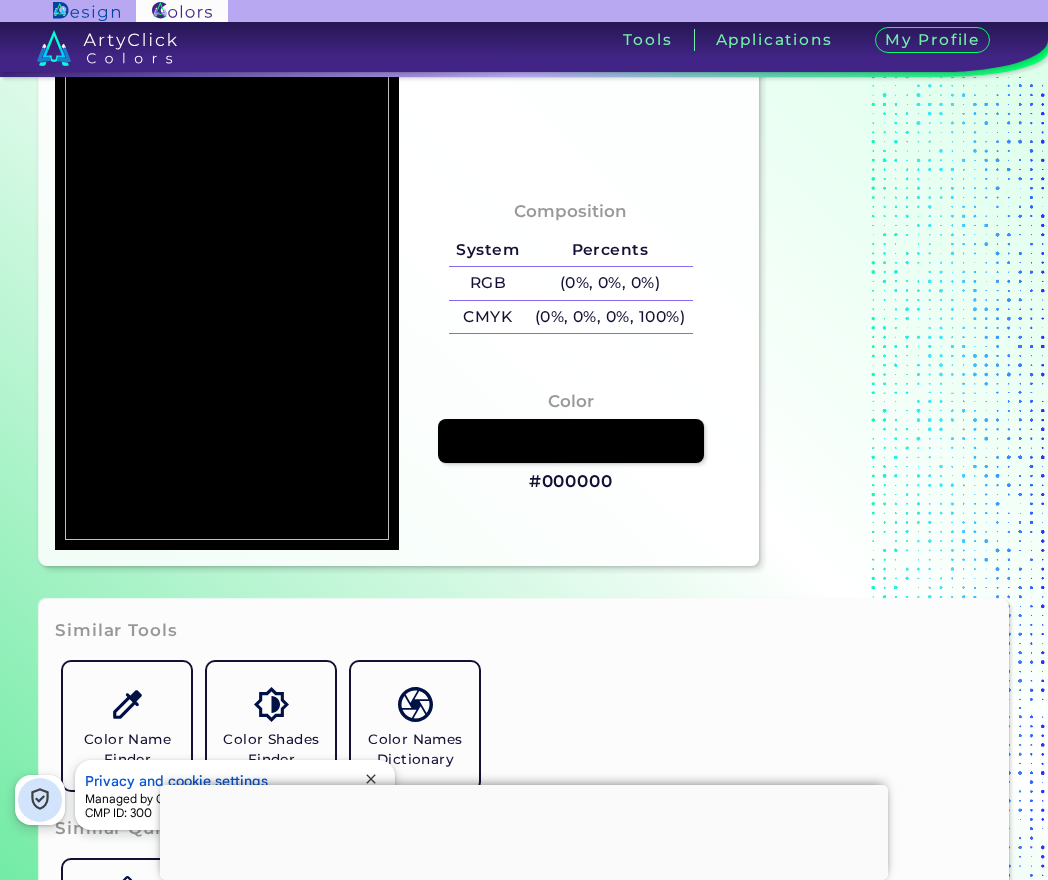 type on "#FEFDFC" 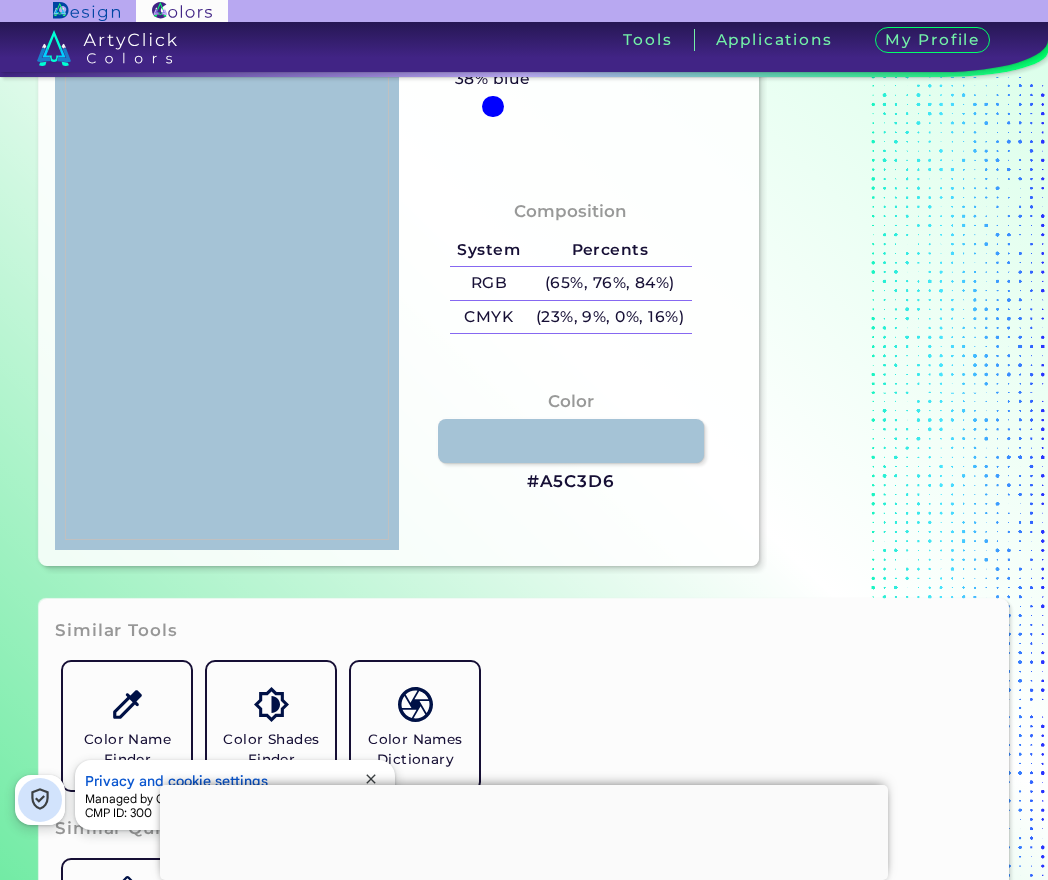 type on "#7998ad" 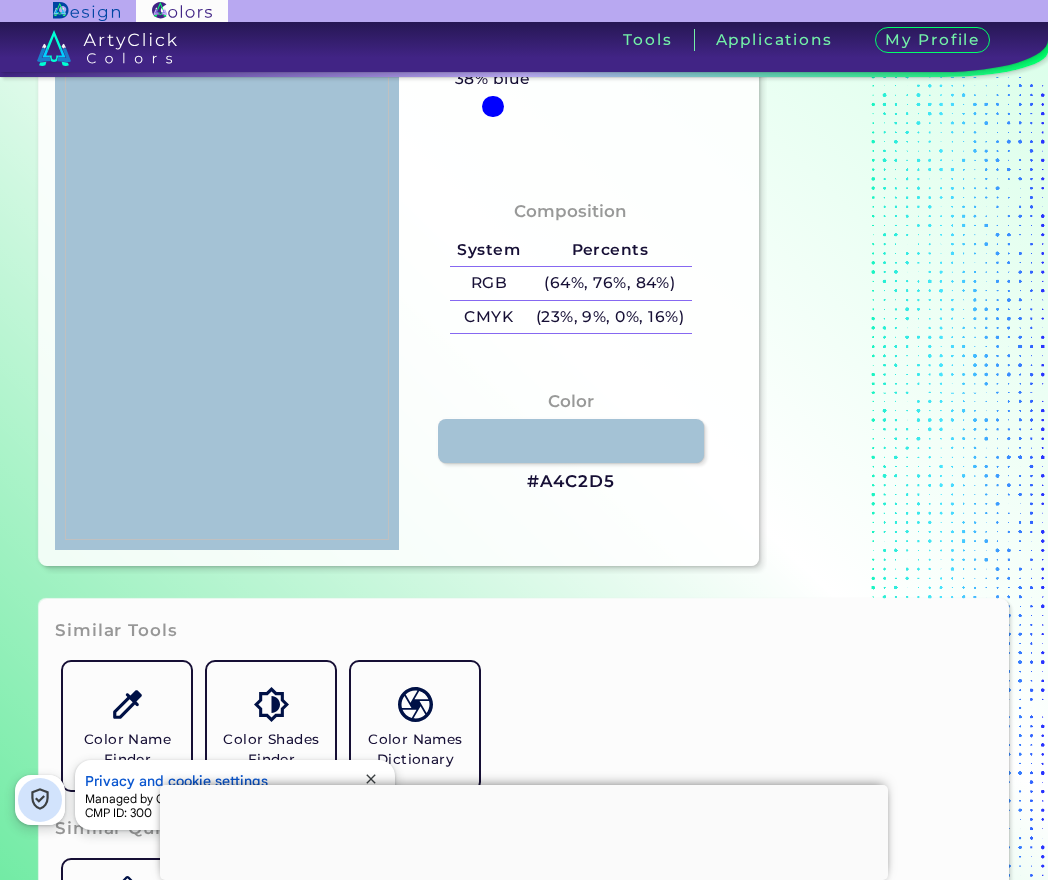 type on "#a5c3d6" 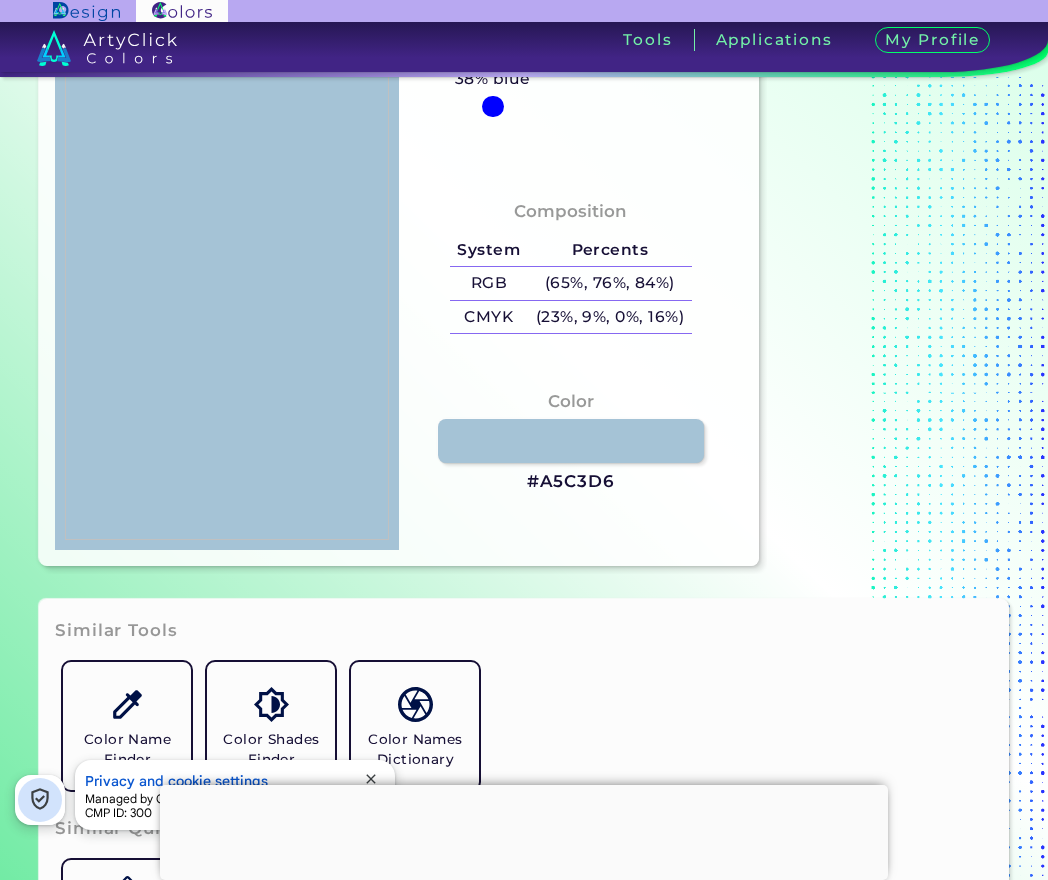 type on "#a4c2d5" 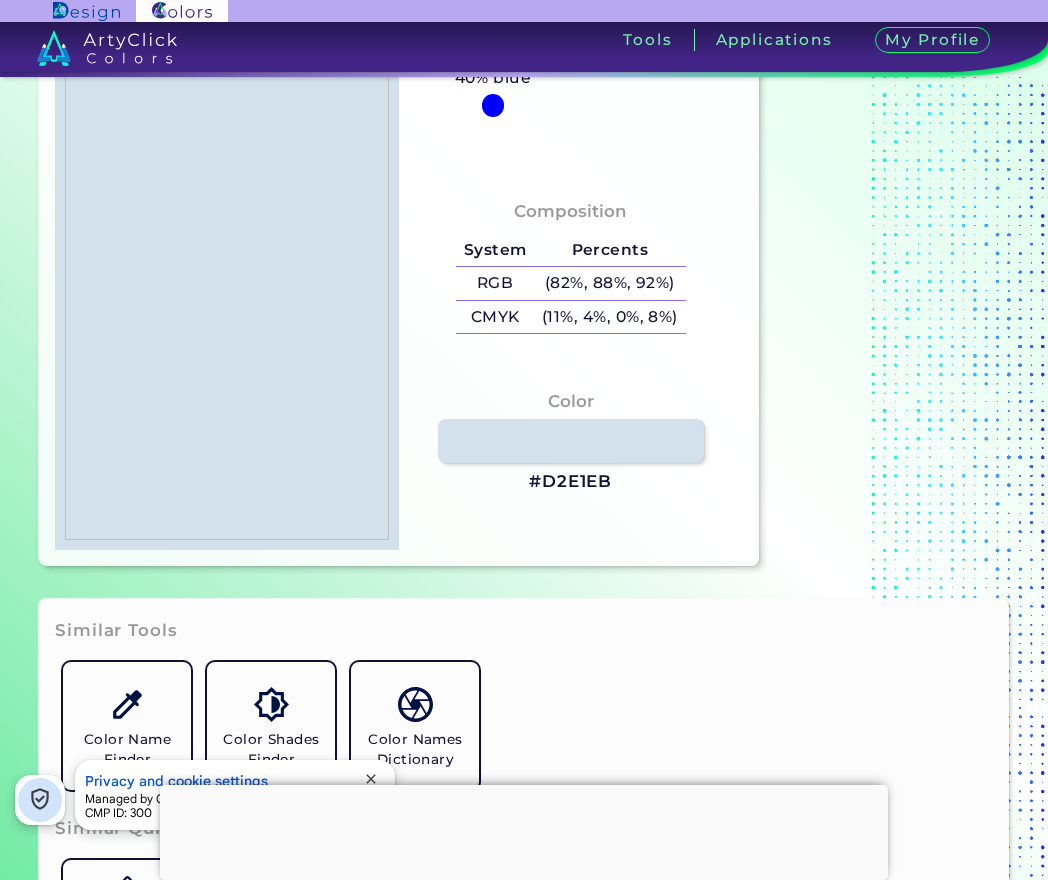 type on "#edf4f7" 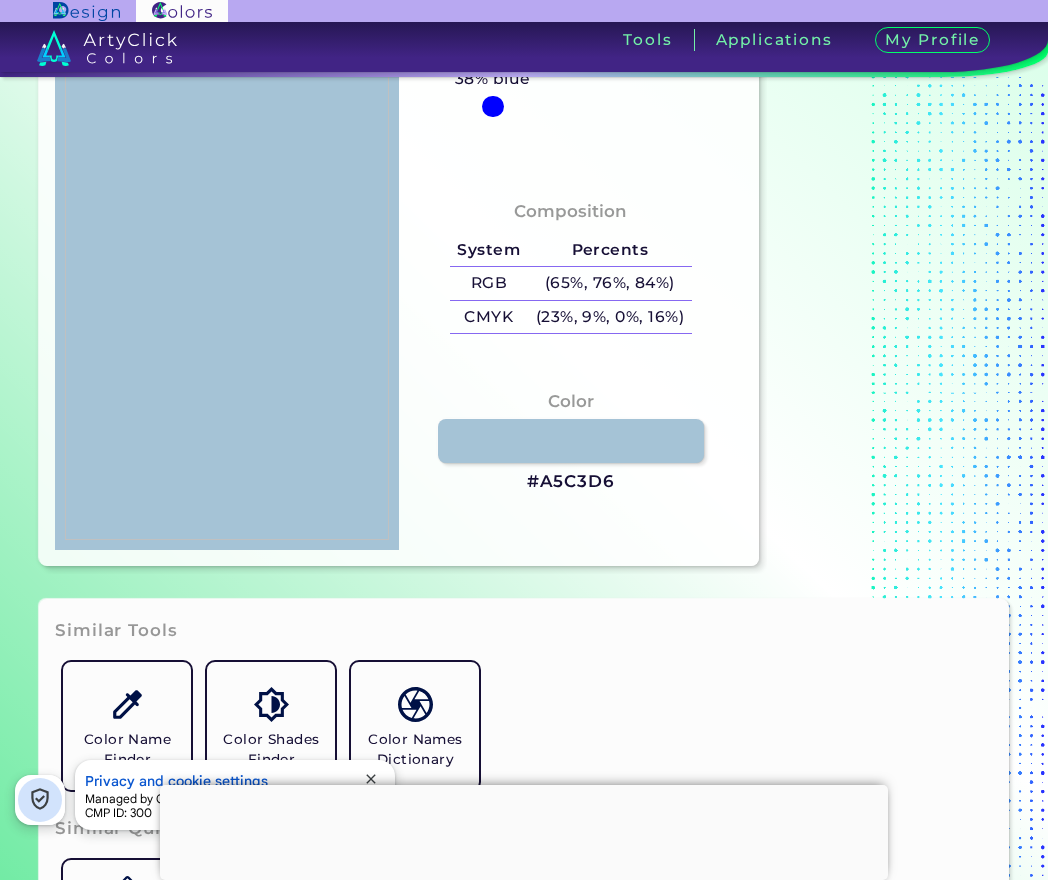 type on "#a6c4d6" 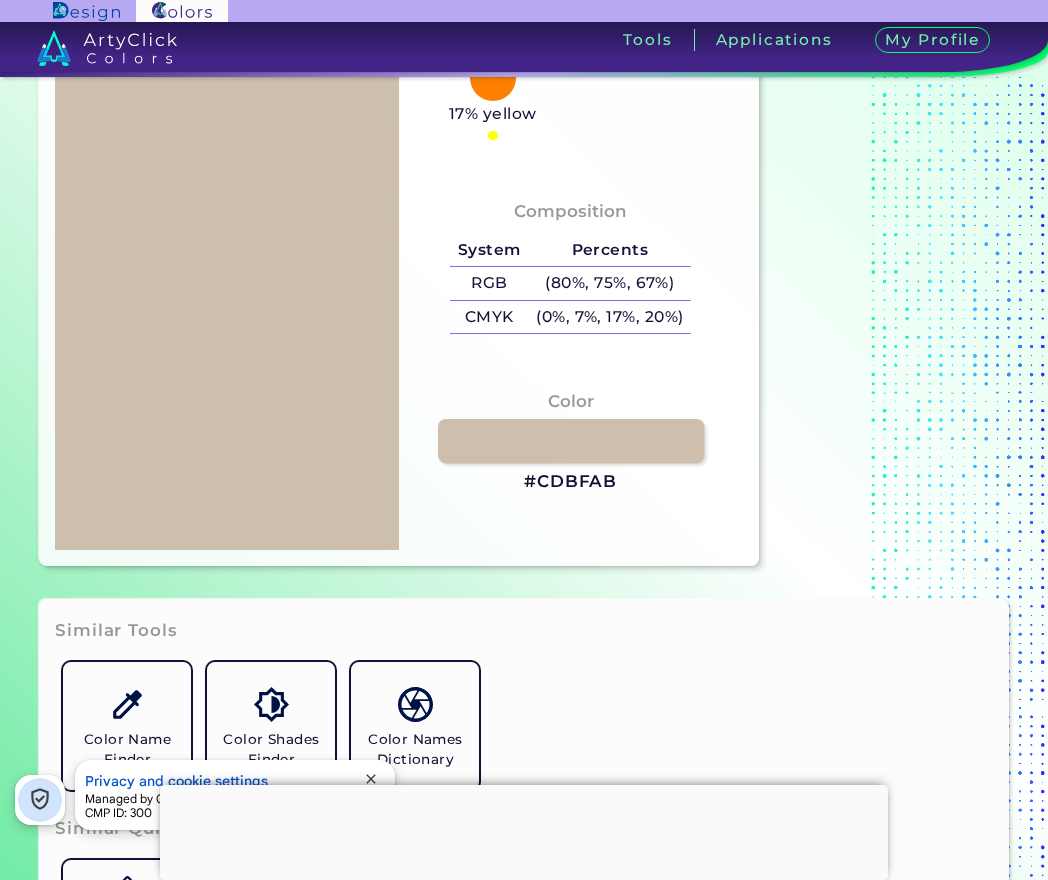 type on "#6d7c82" 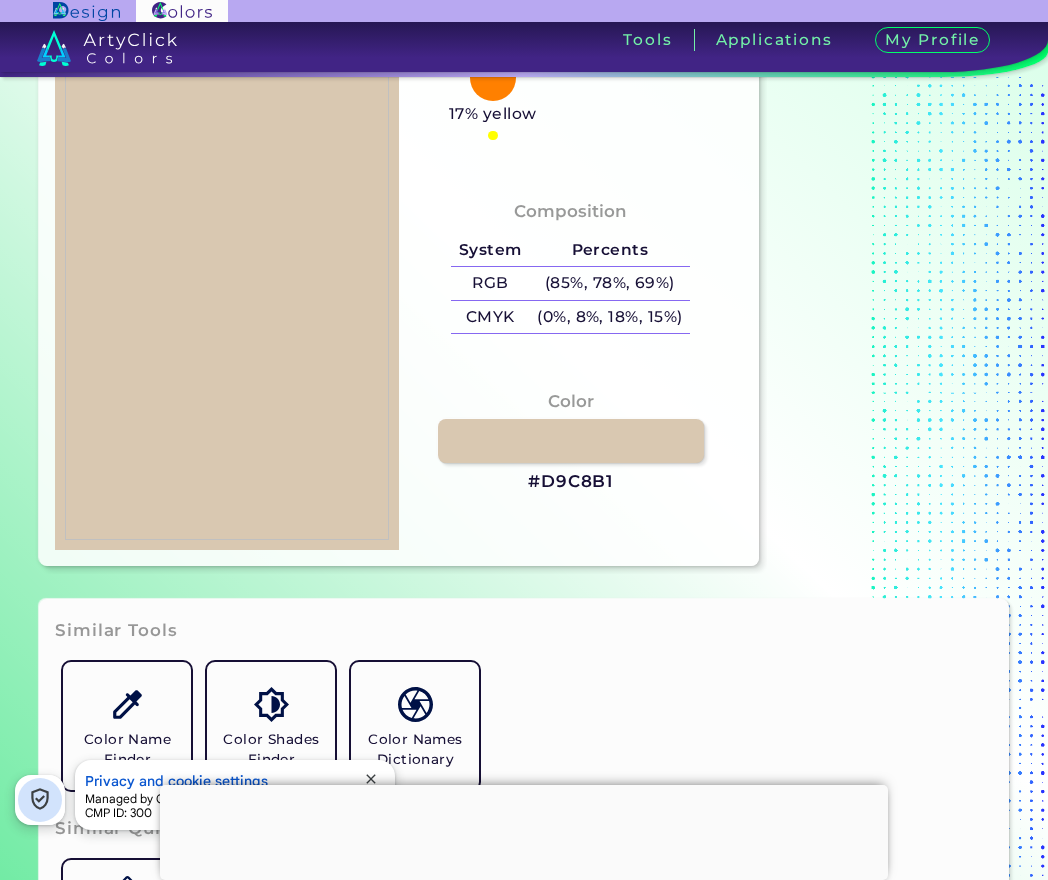 type on "#ffffff" 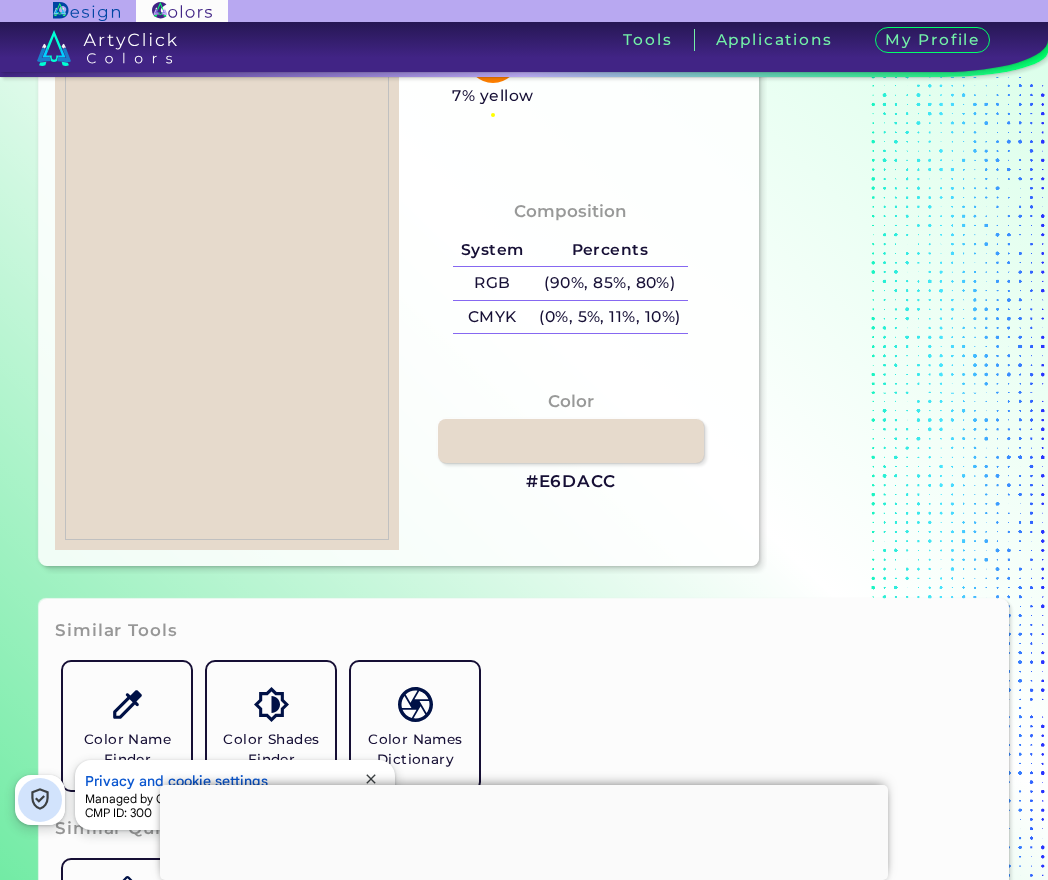 type on "#e5d9cb" 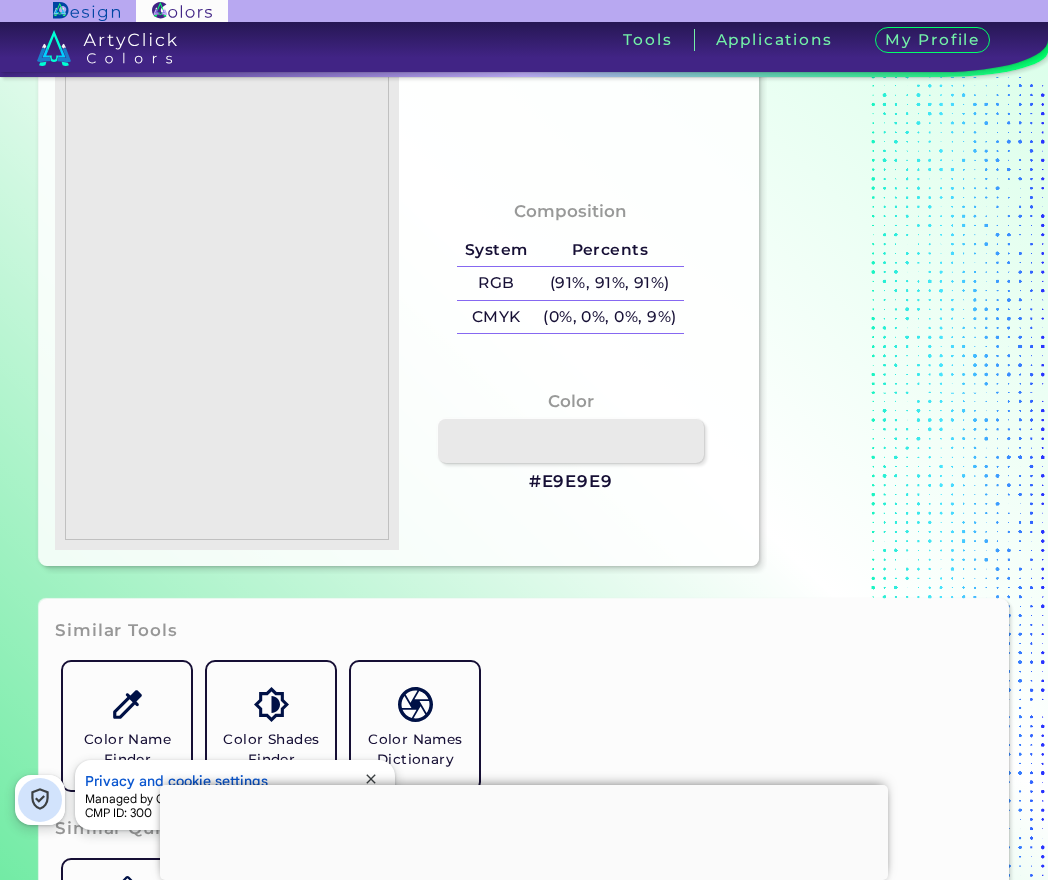 type on "#eaeaea" 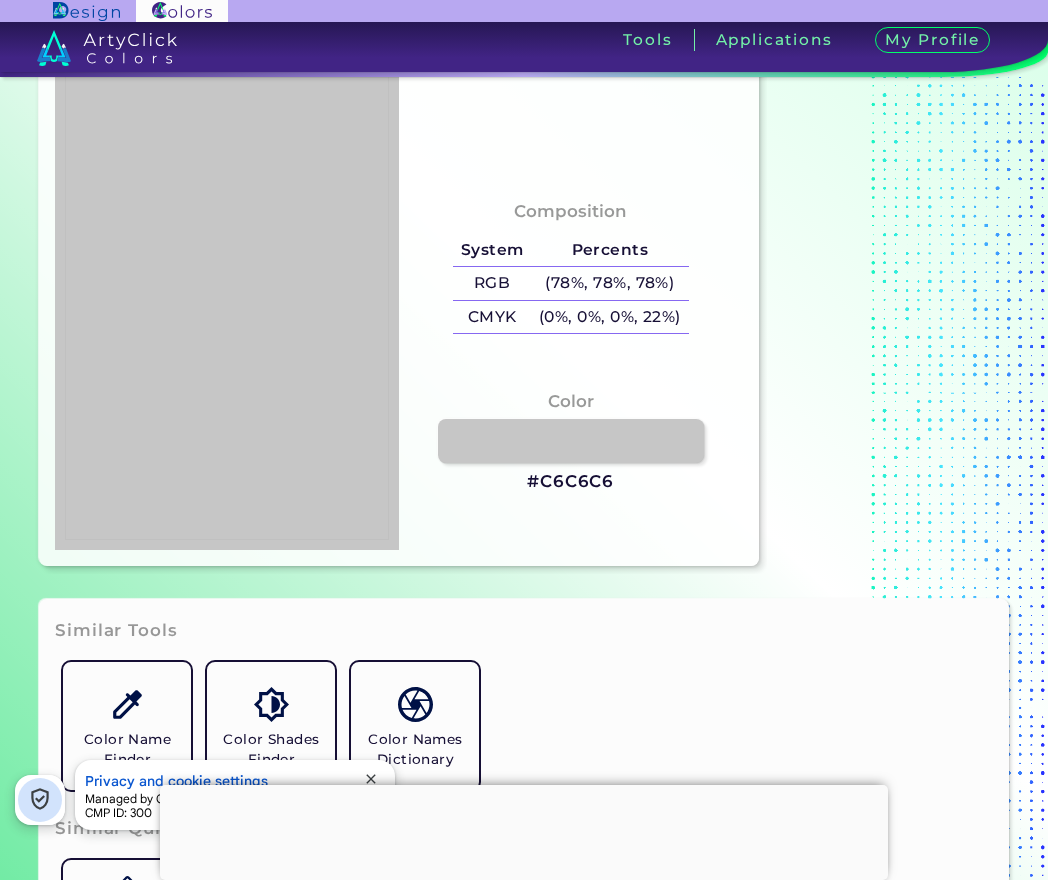 type on "#c3c4c4" 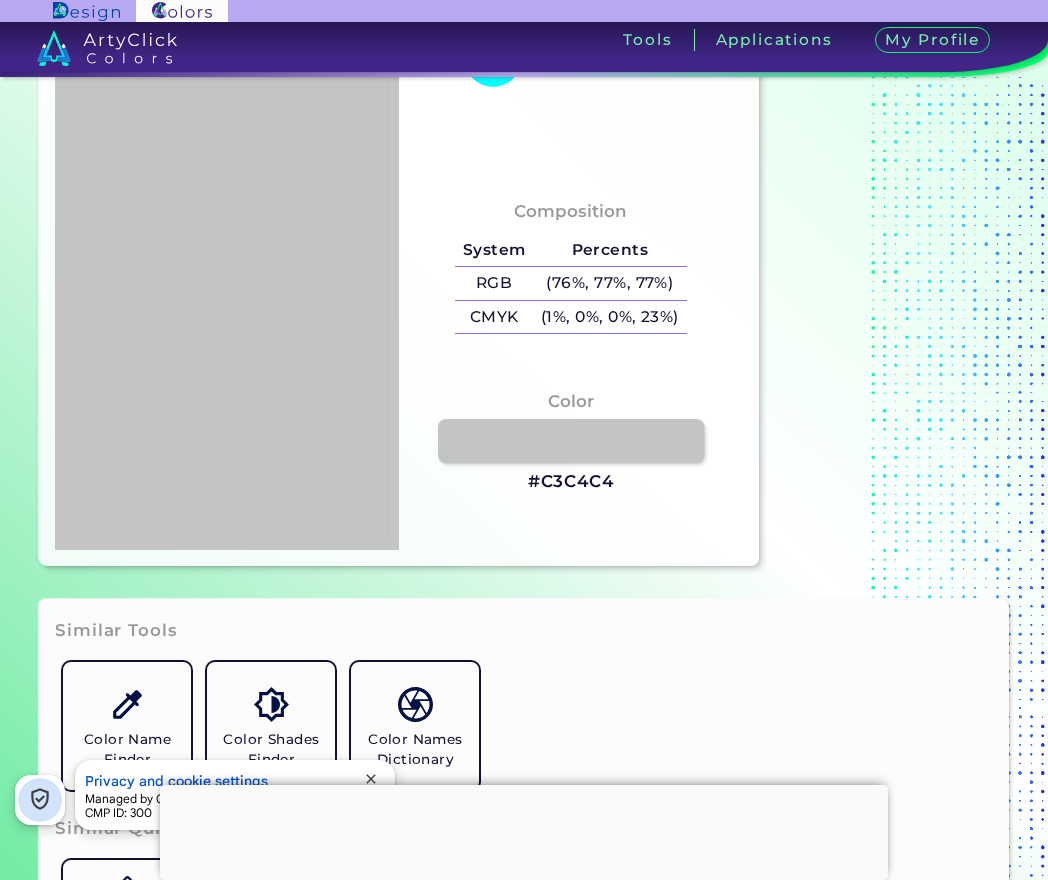 type on "#c6c6c6" 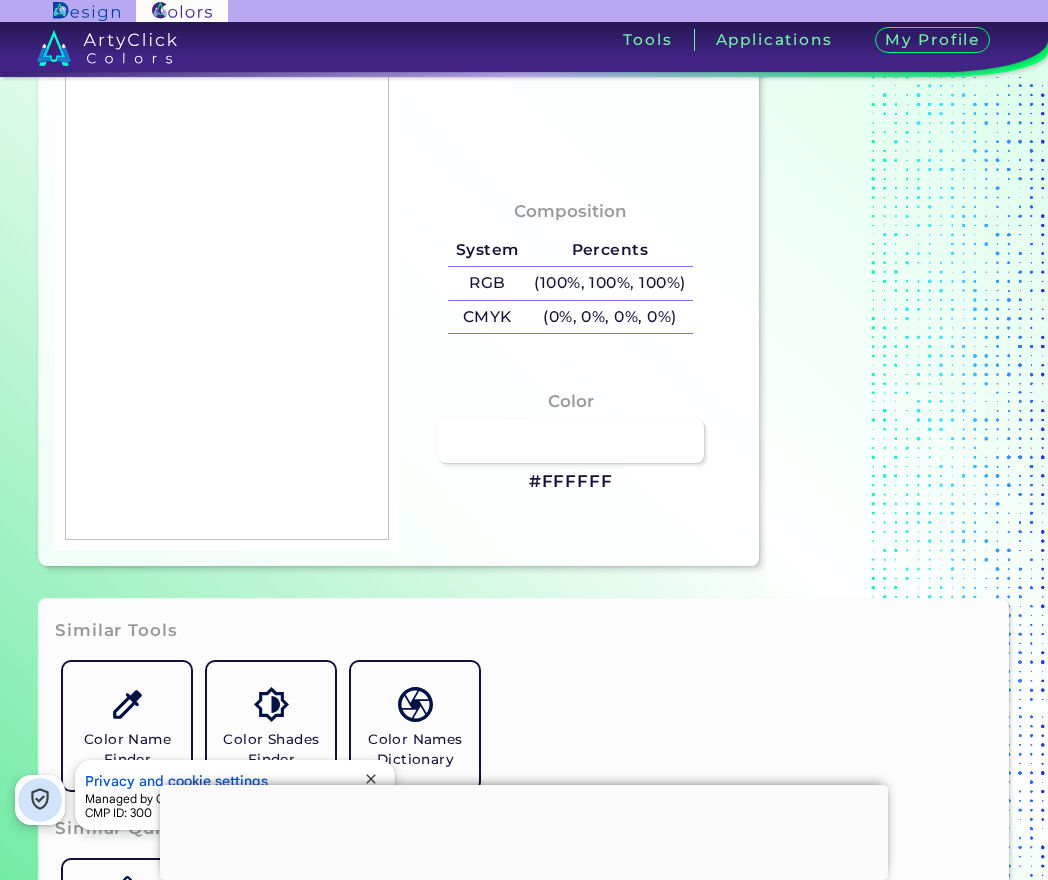 type on "#d1d1d1" 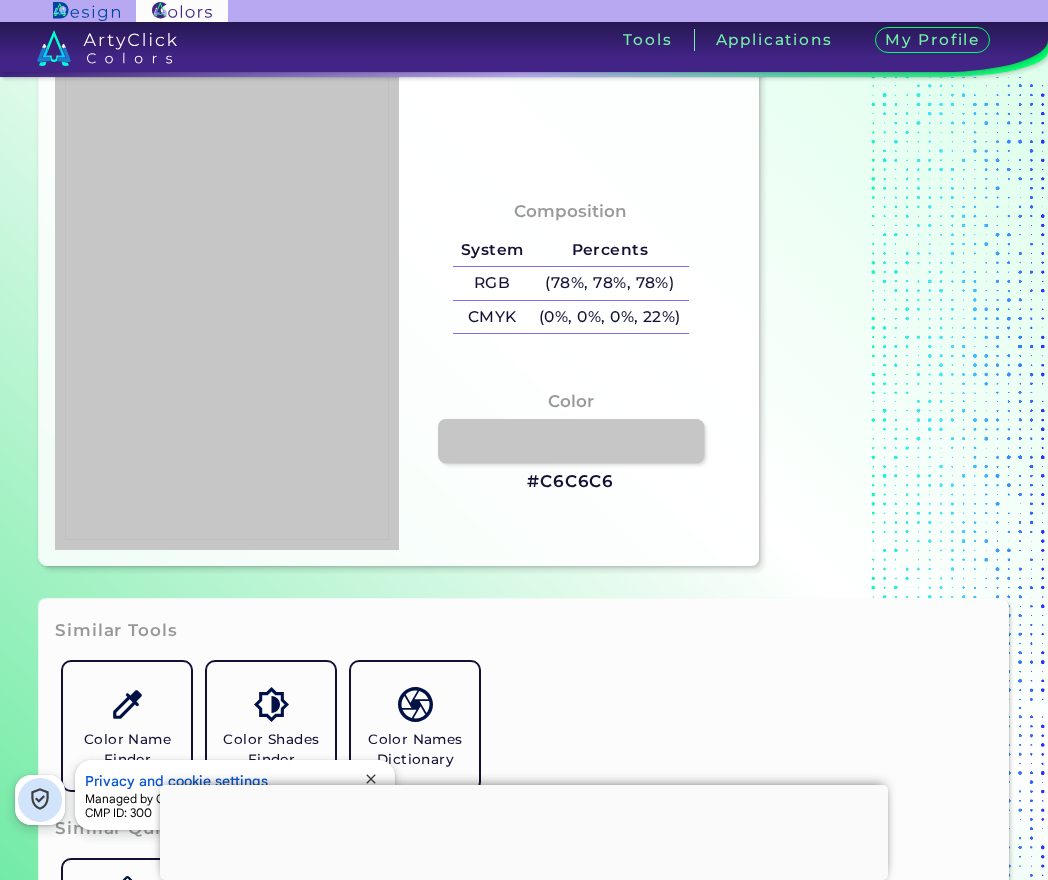 type on "#ffffff" 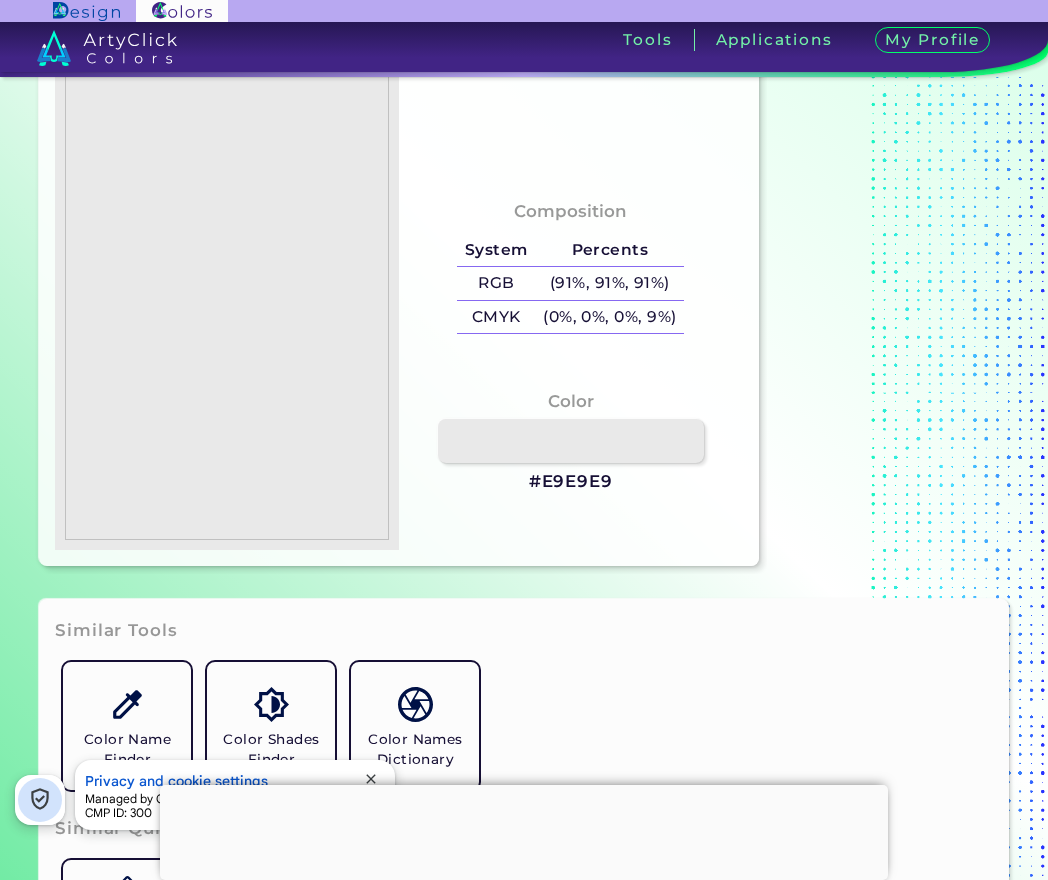 type on "#c6c6c6" 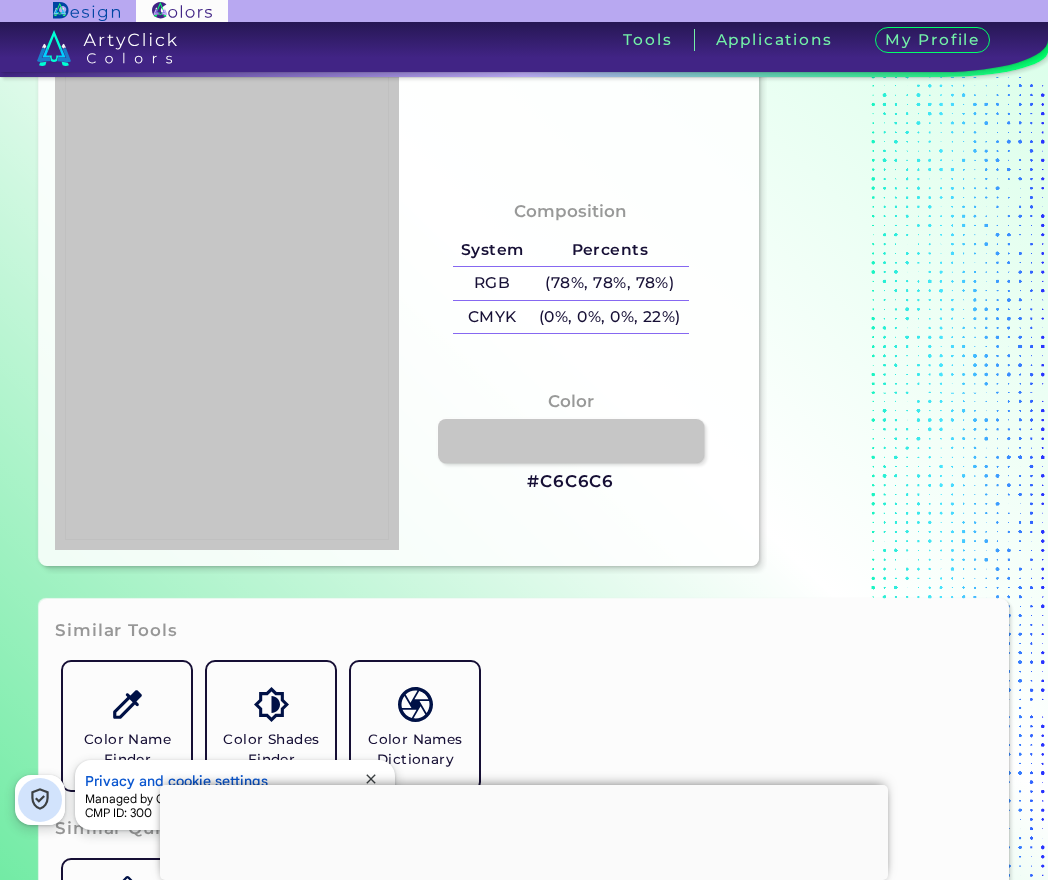 type on "#e4e4e4" 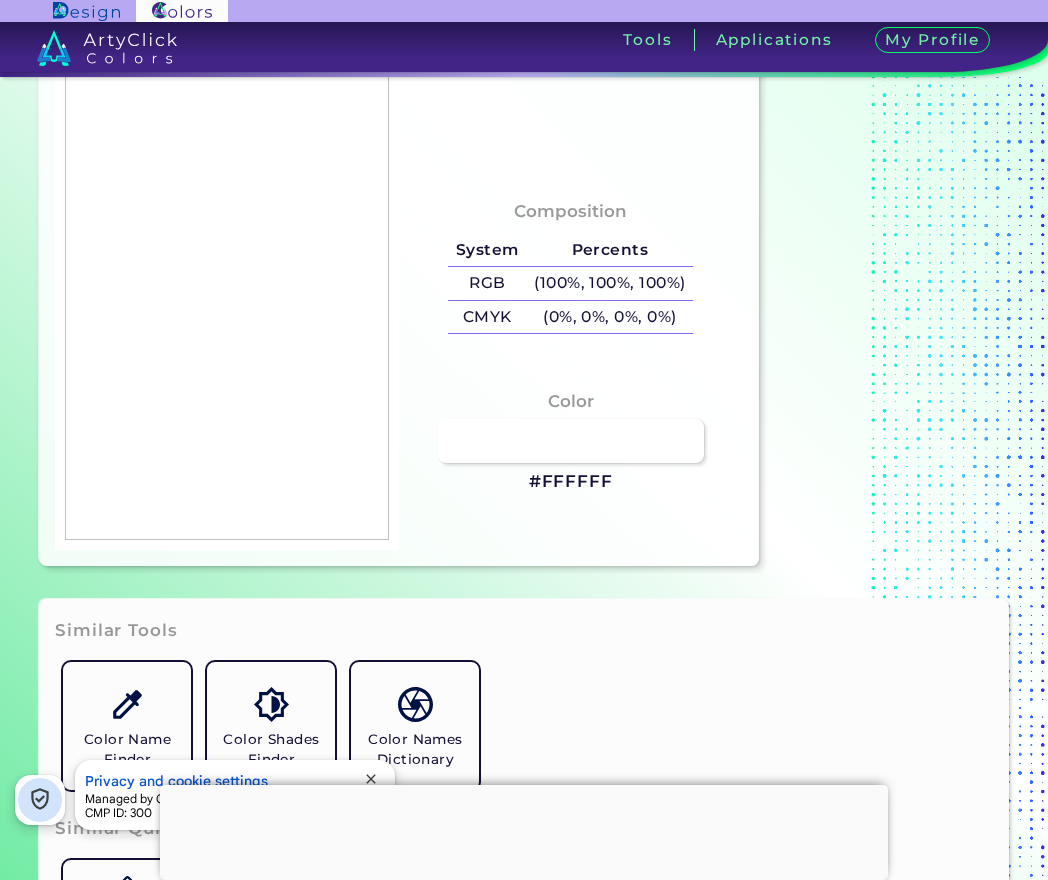 type on "#fcfcfc" 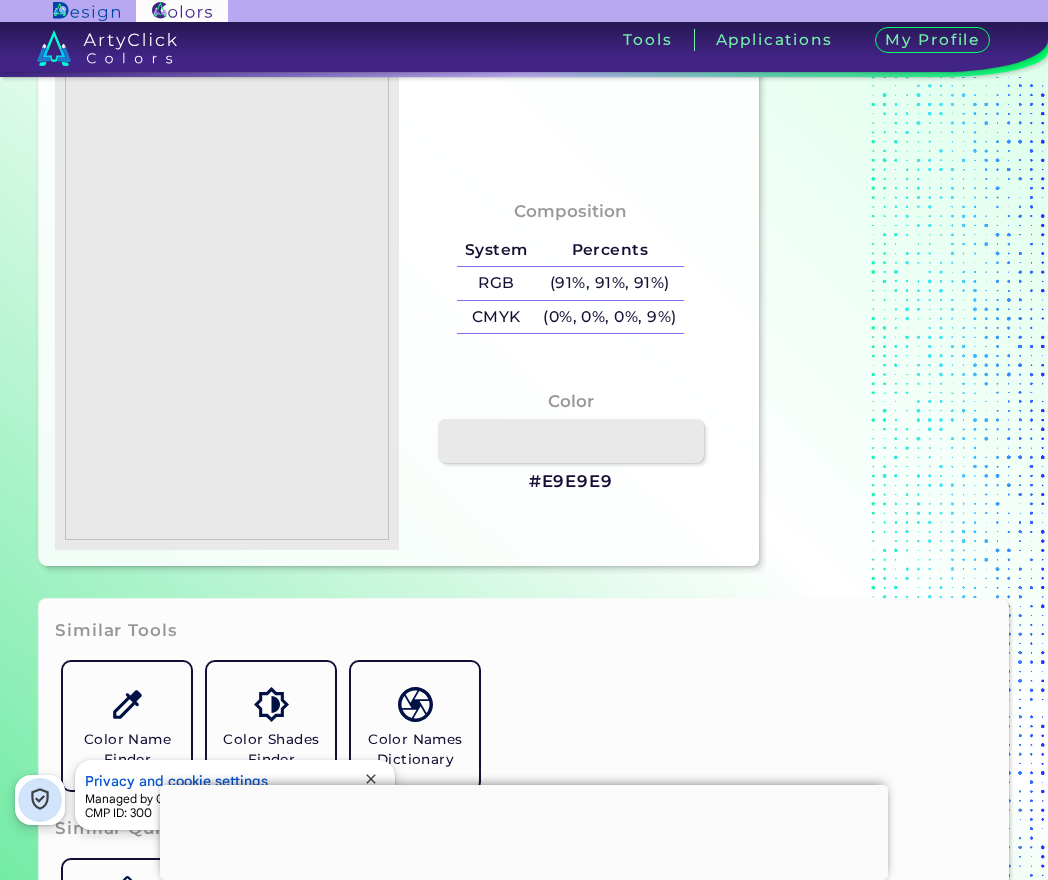 type on "#ffffff" 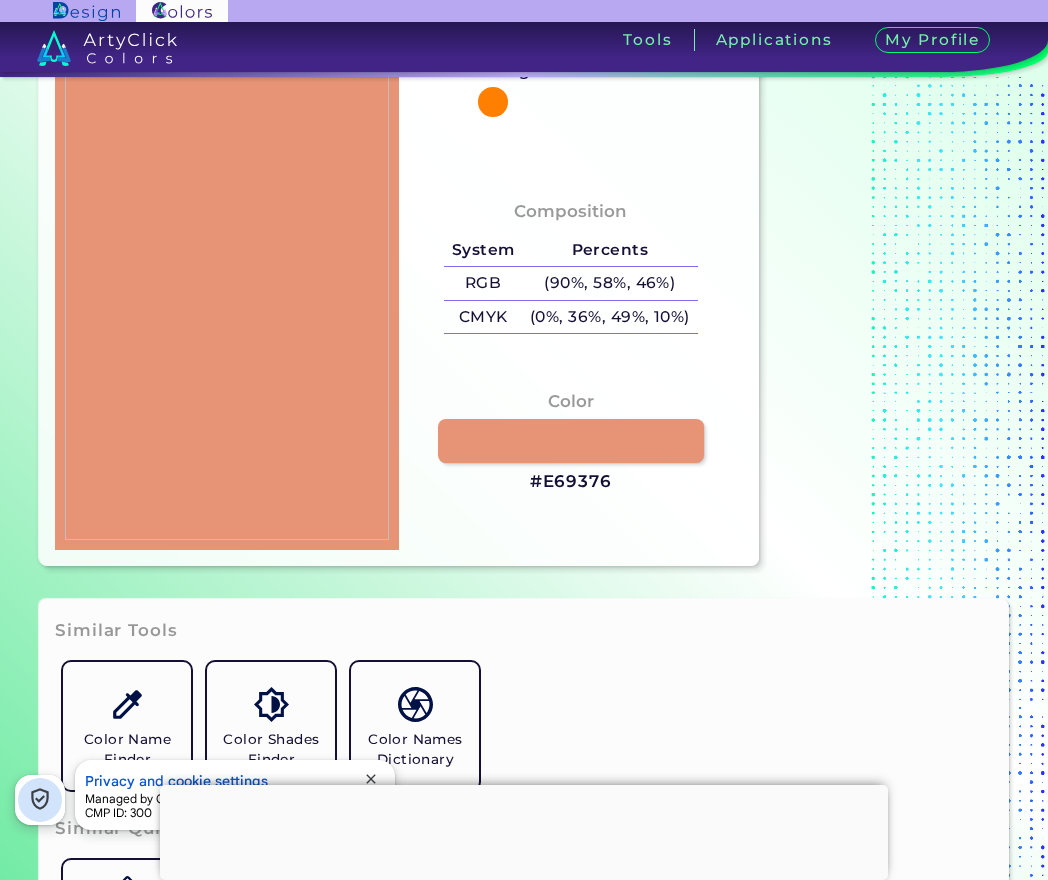 type on "#ffffff" 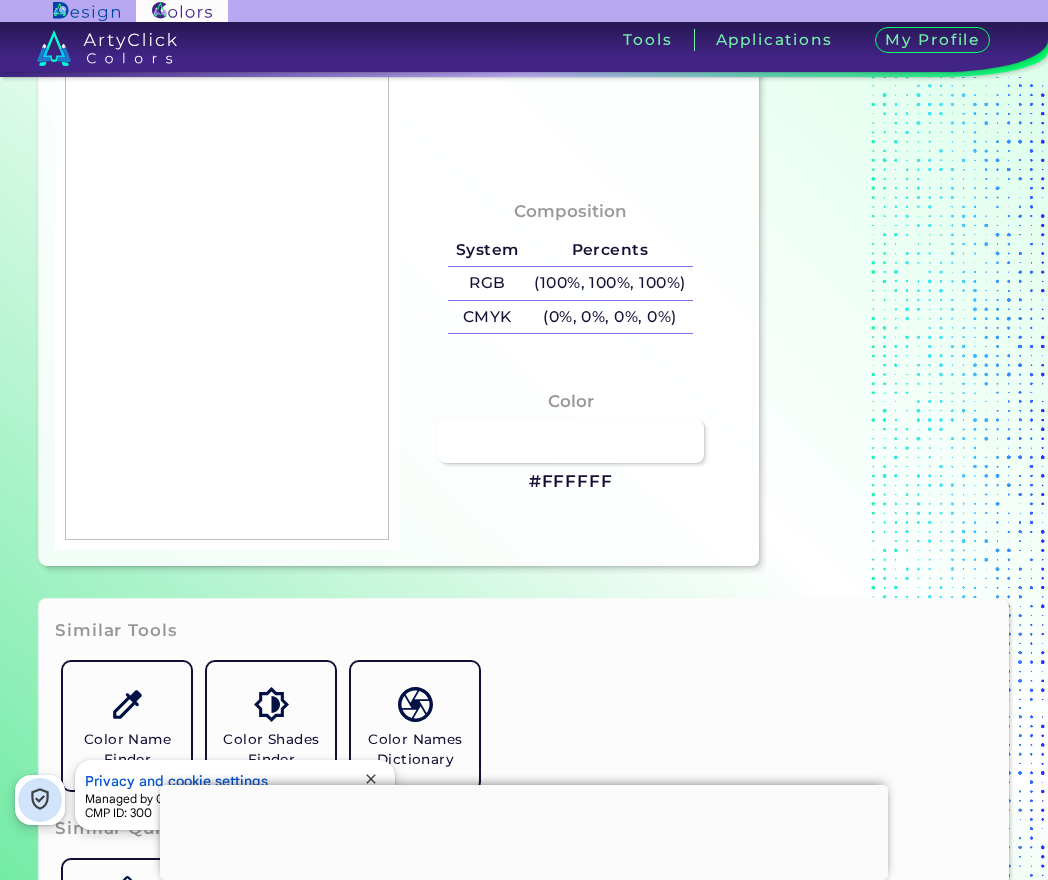 type on "#e69376" 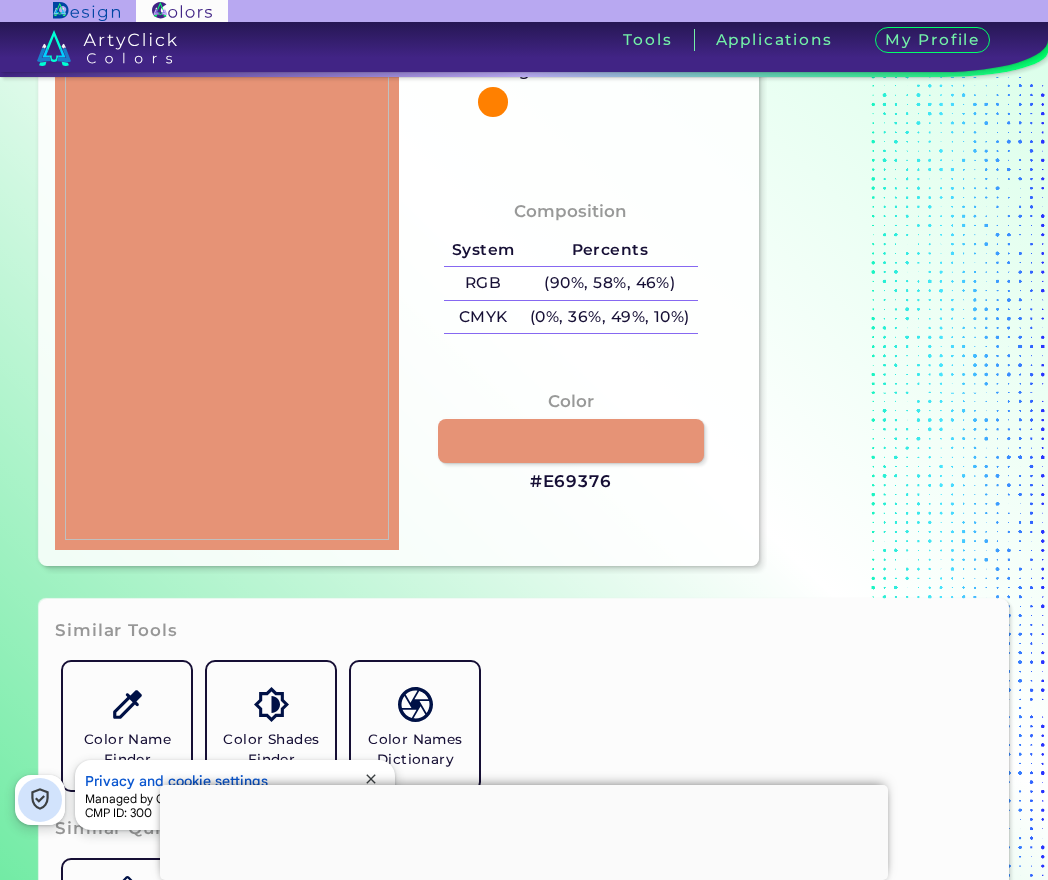 type on "#ebaf9b" 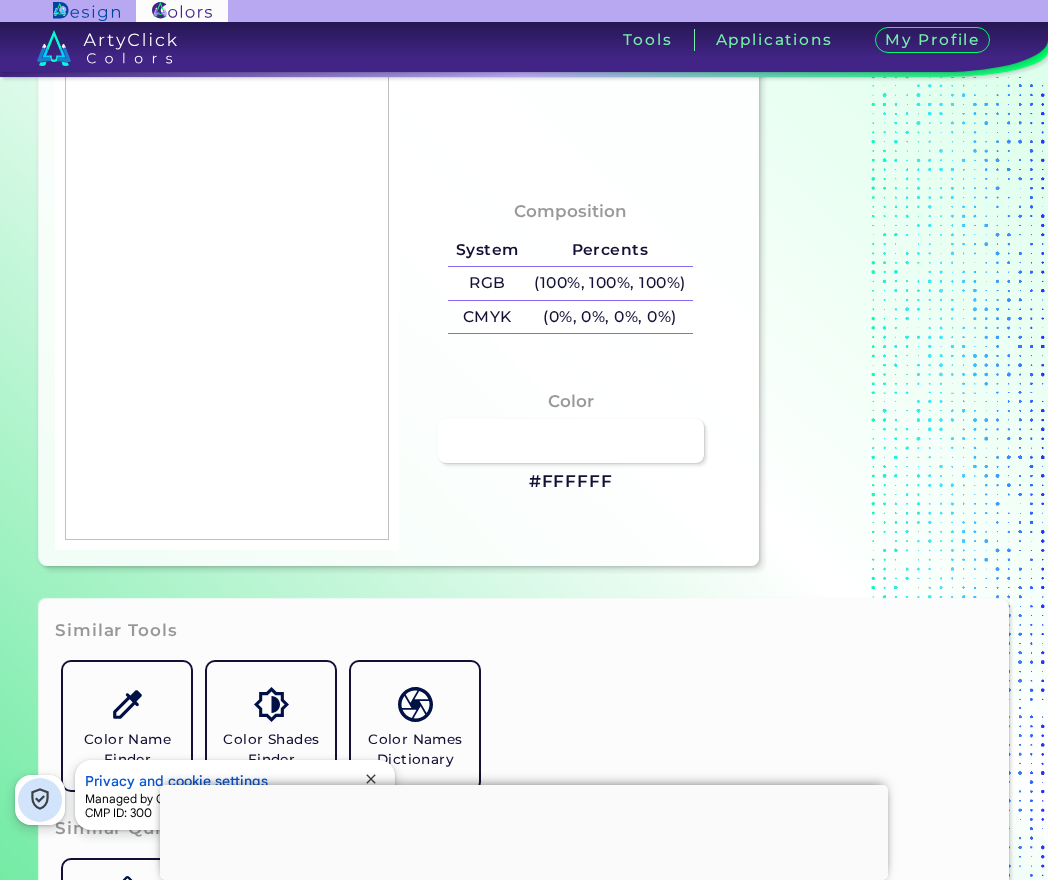 type on "#000000" 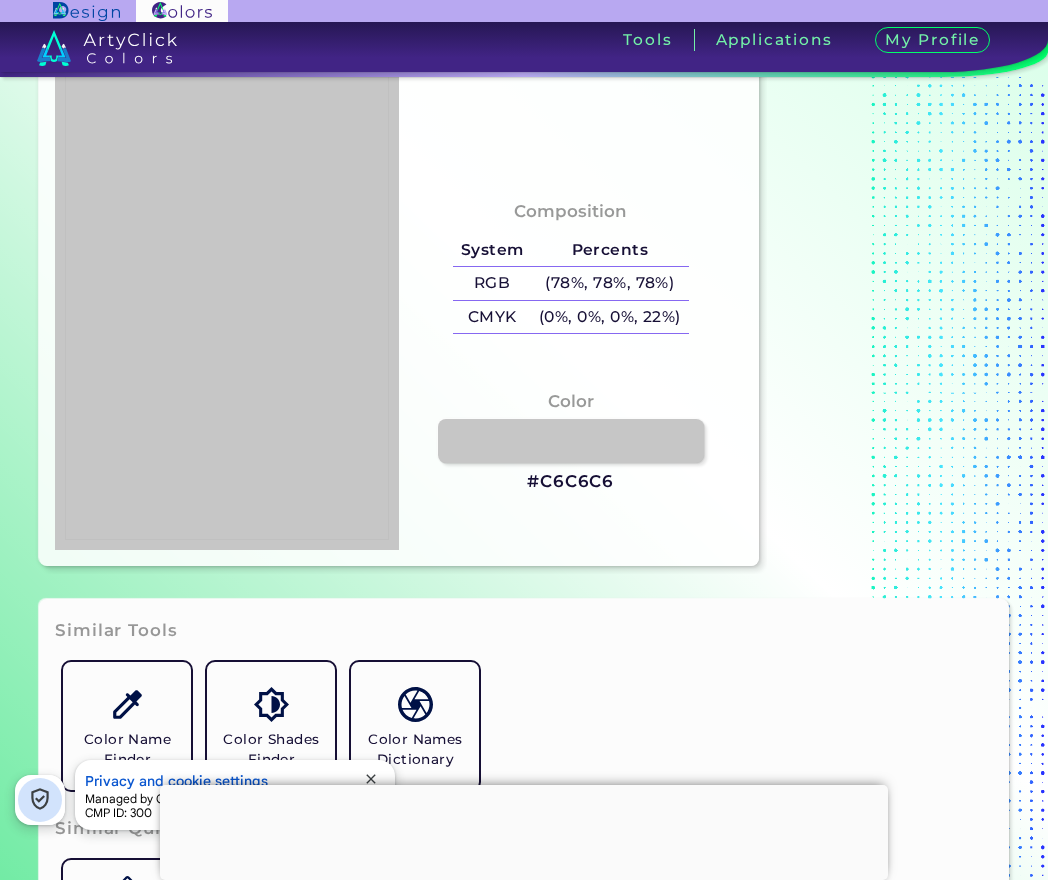 type on "#ffffff" 